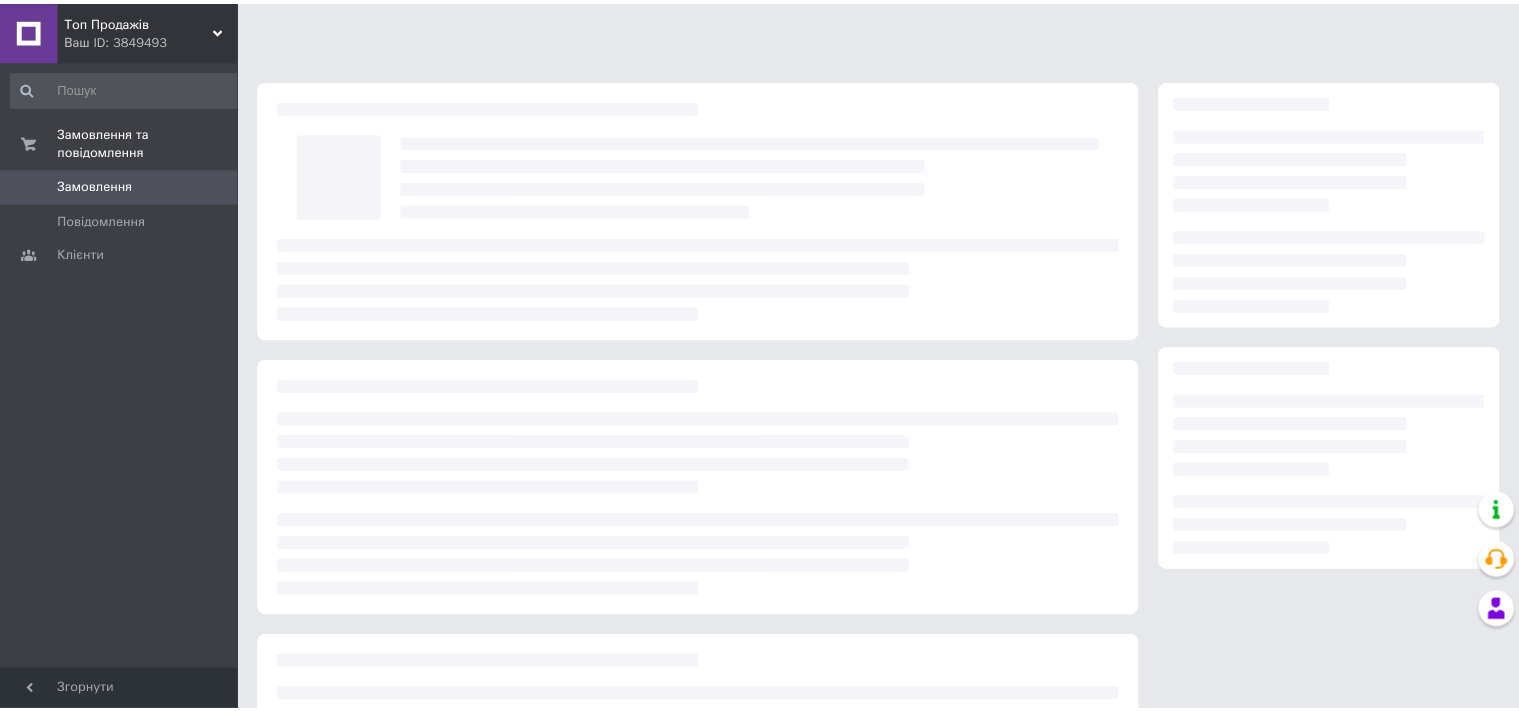 scroll, scrollTop: 0, scrollLeft: 0, axis: both 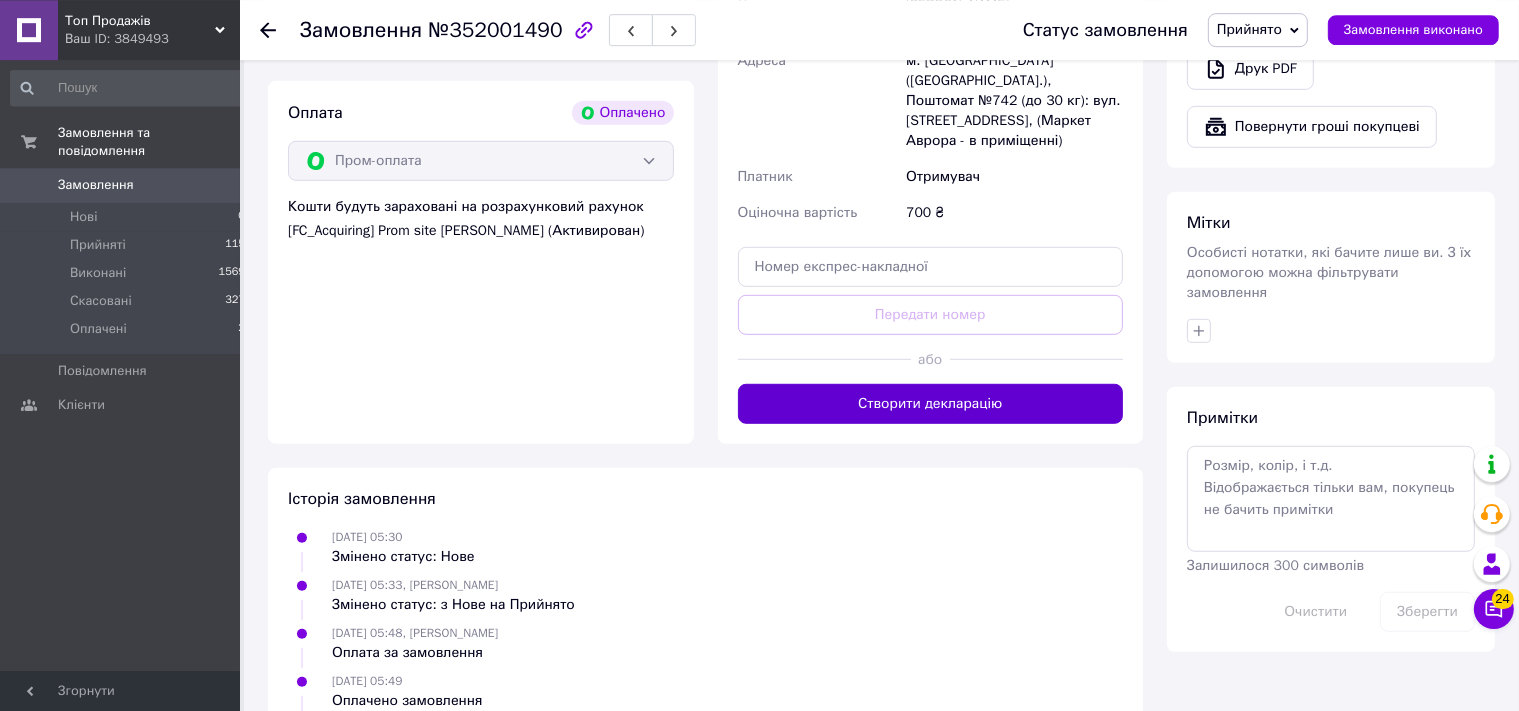 click on "Створити декларацію" at bounding box center [931, 404] 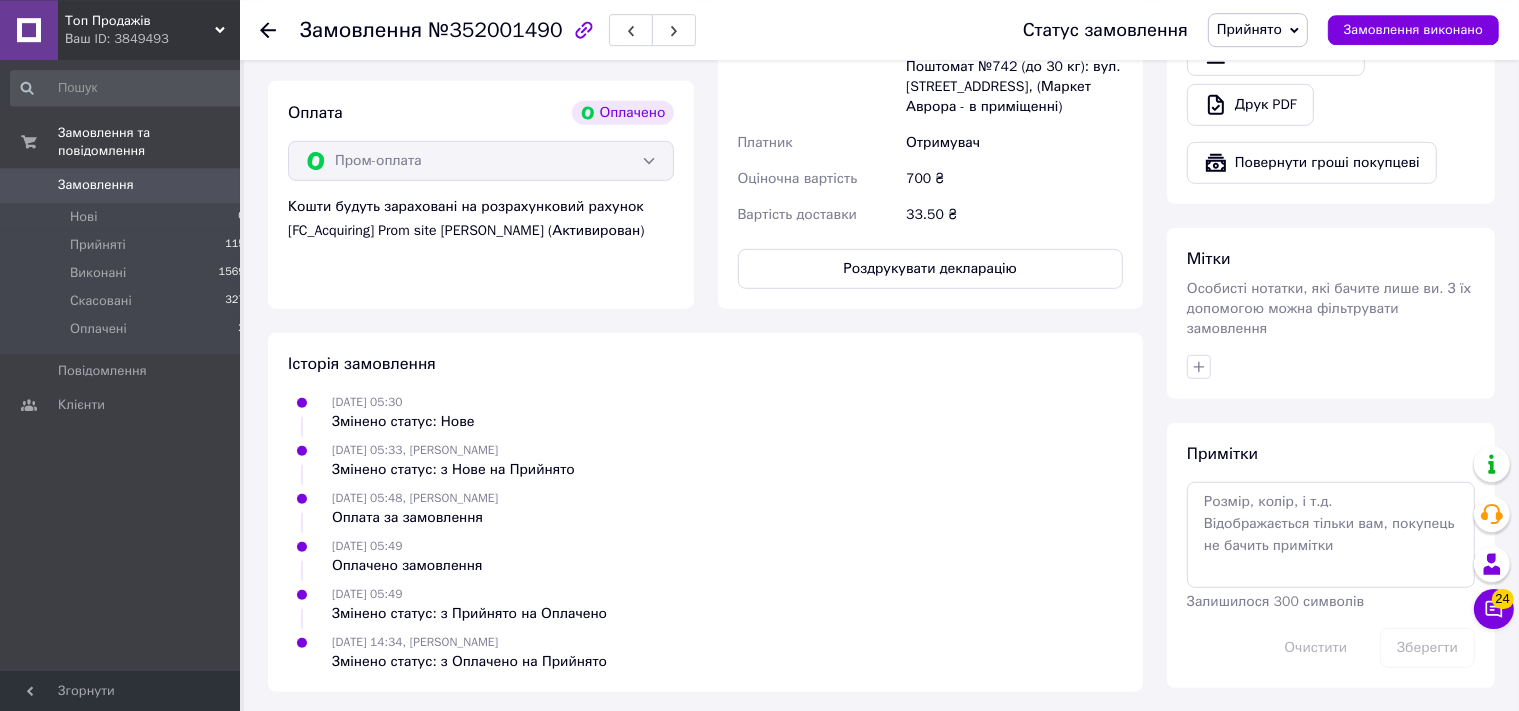 scroll, scrollTop: 1150, scrollLeft: 0, axis: vertical 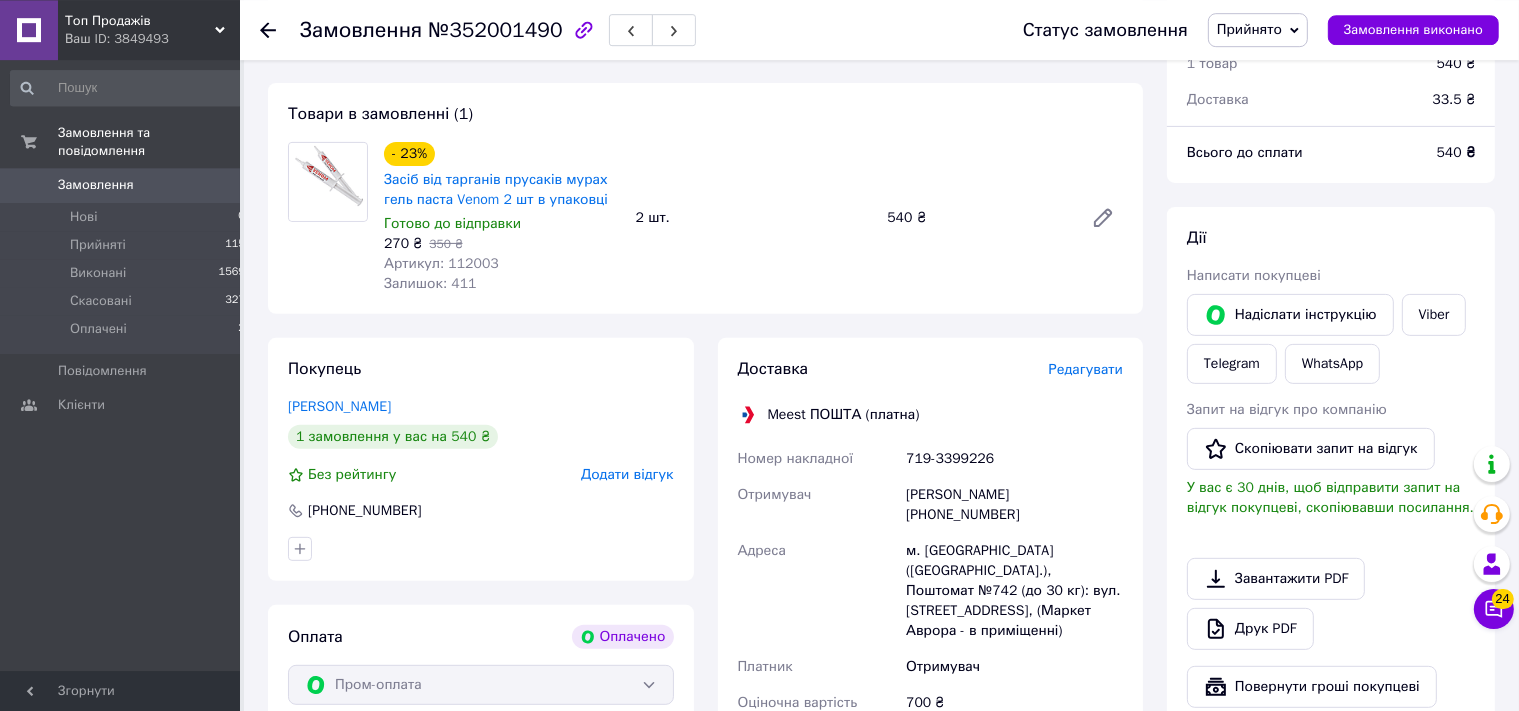 click on "Редагувати" at bounding box center [1086, 369] 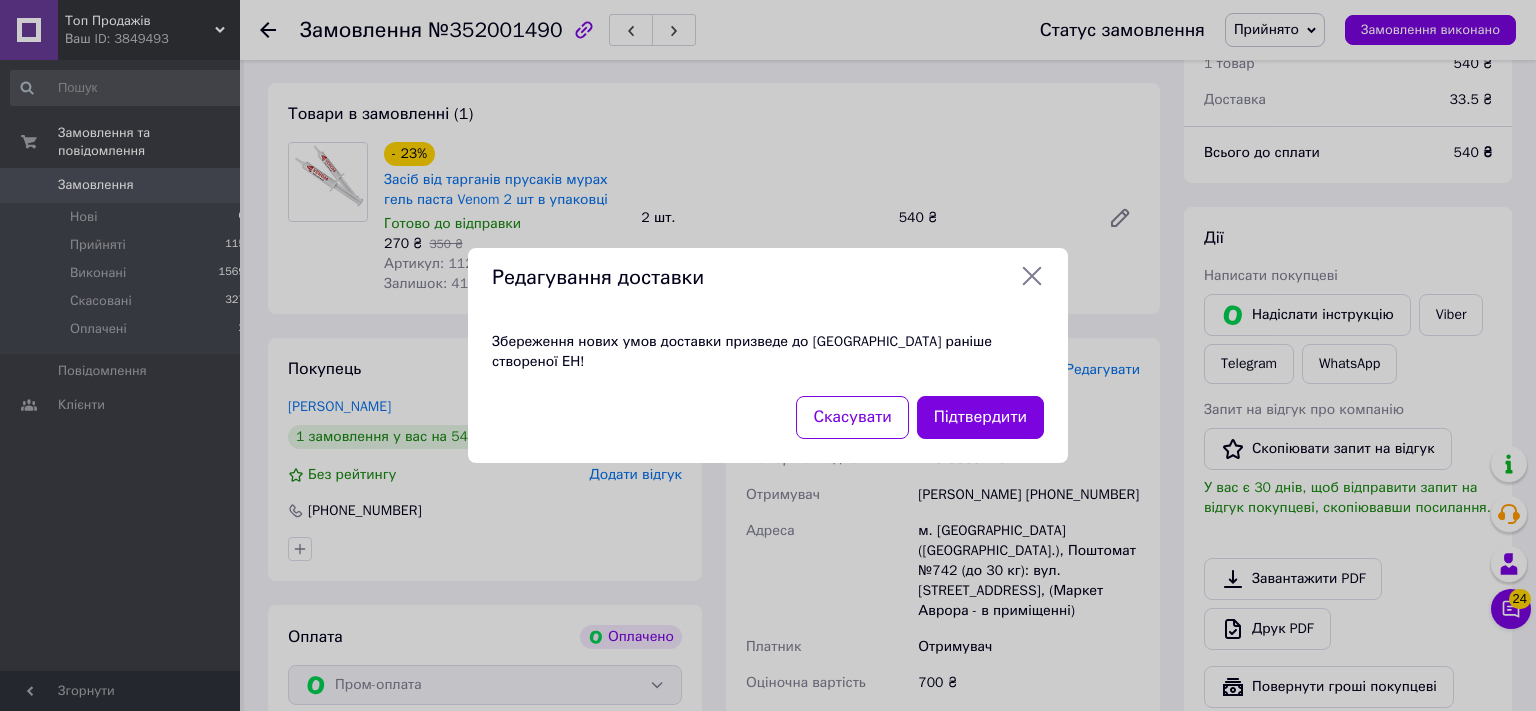 click 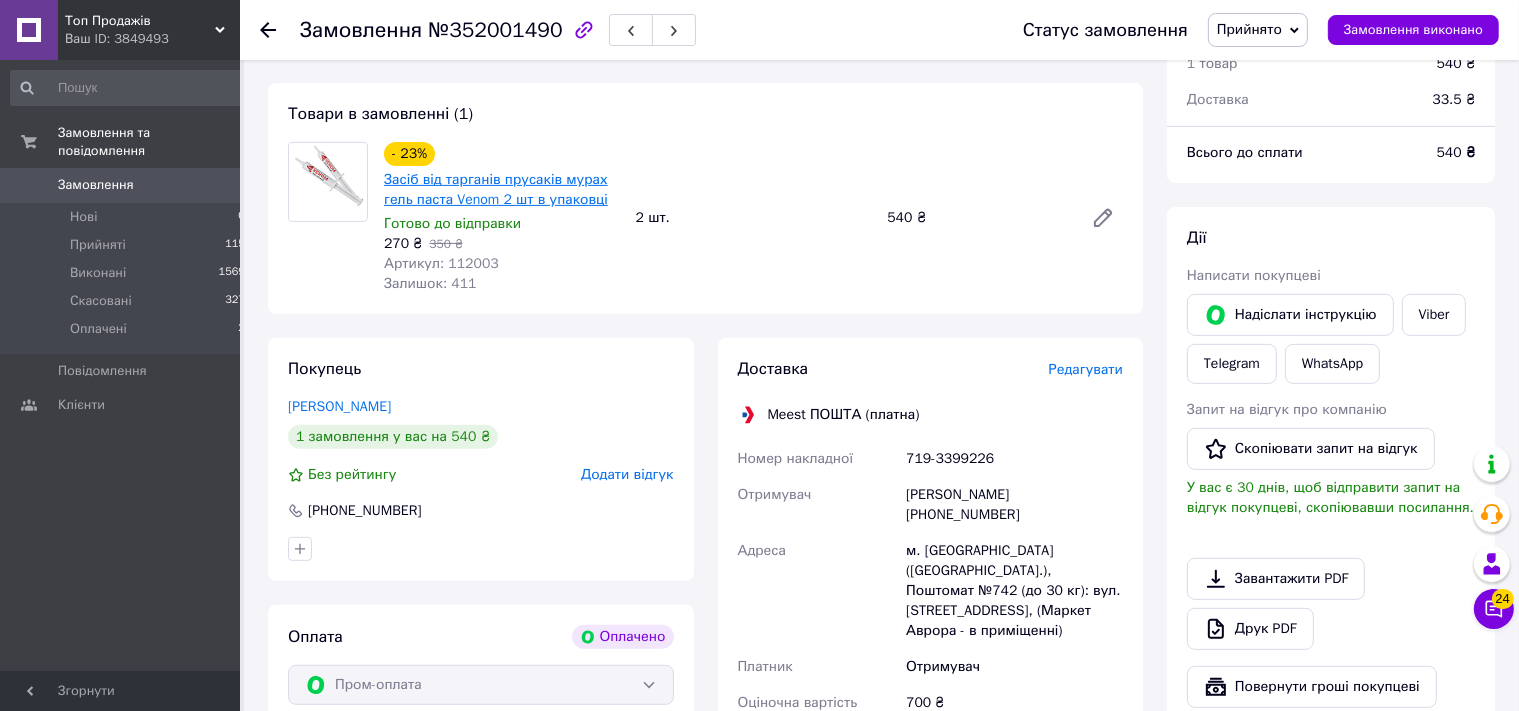click on "Засіб від тарганів прусаків мурах гель паста Venom 2 шт в упаковці" at bounding box center (496, 189) 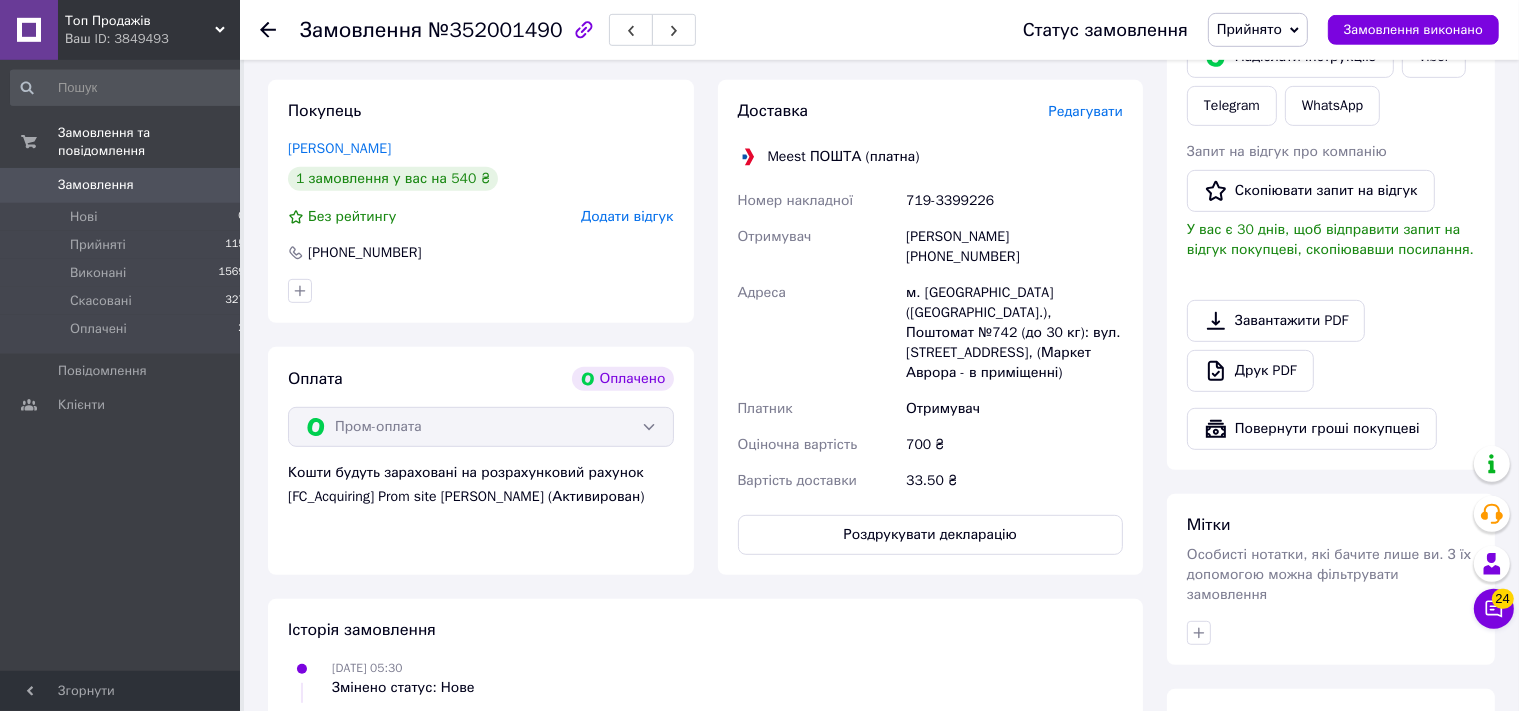 scroll, scrollTop: 910, scrollLeft: 0, axis: vertical 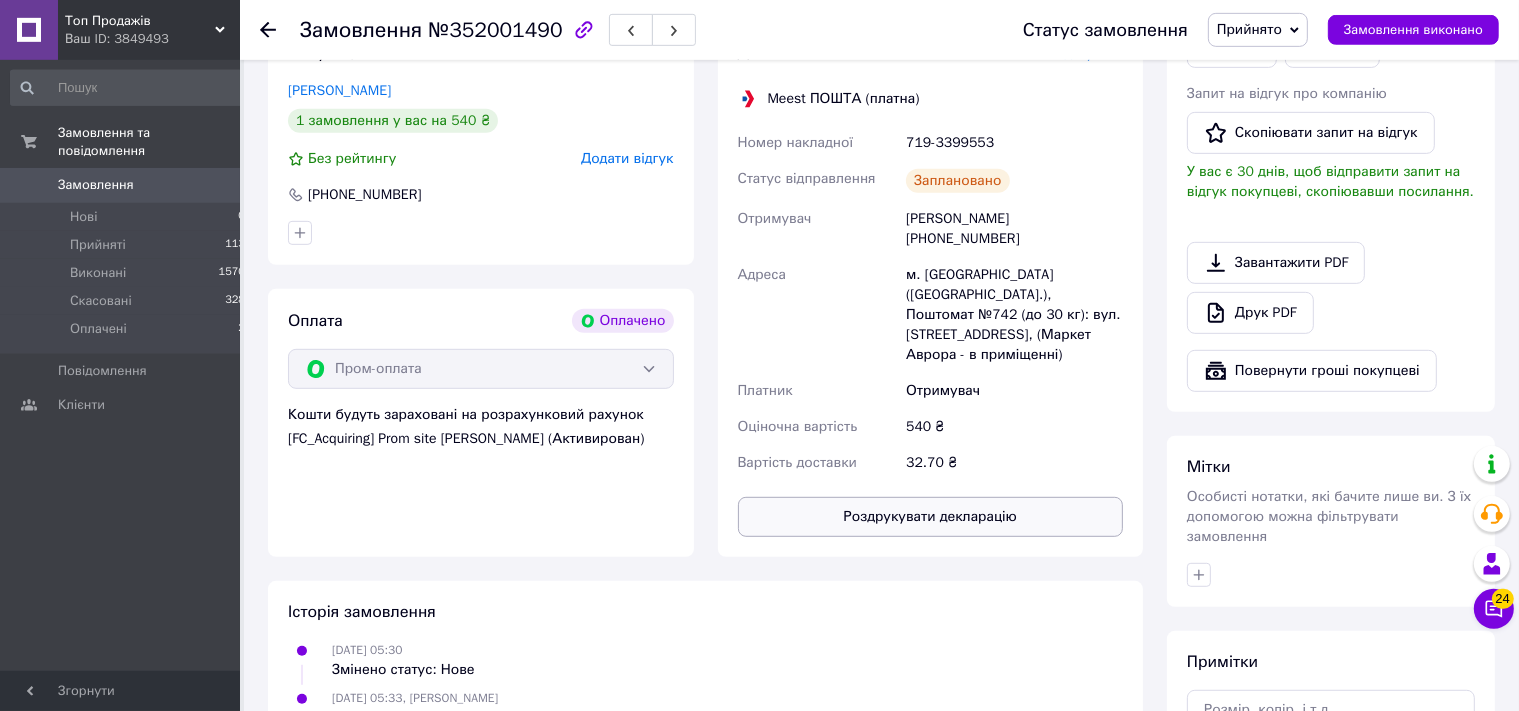 click on "Роздрукувати декларацію" at bounding box center (931, 517) 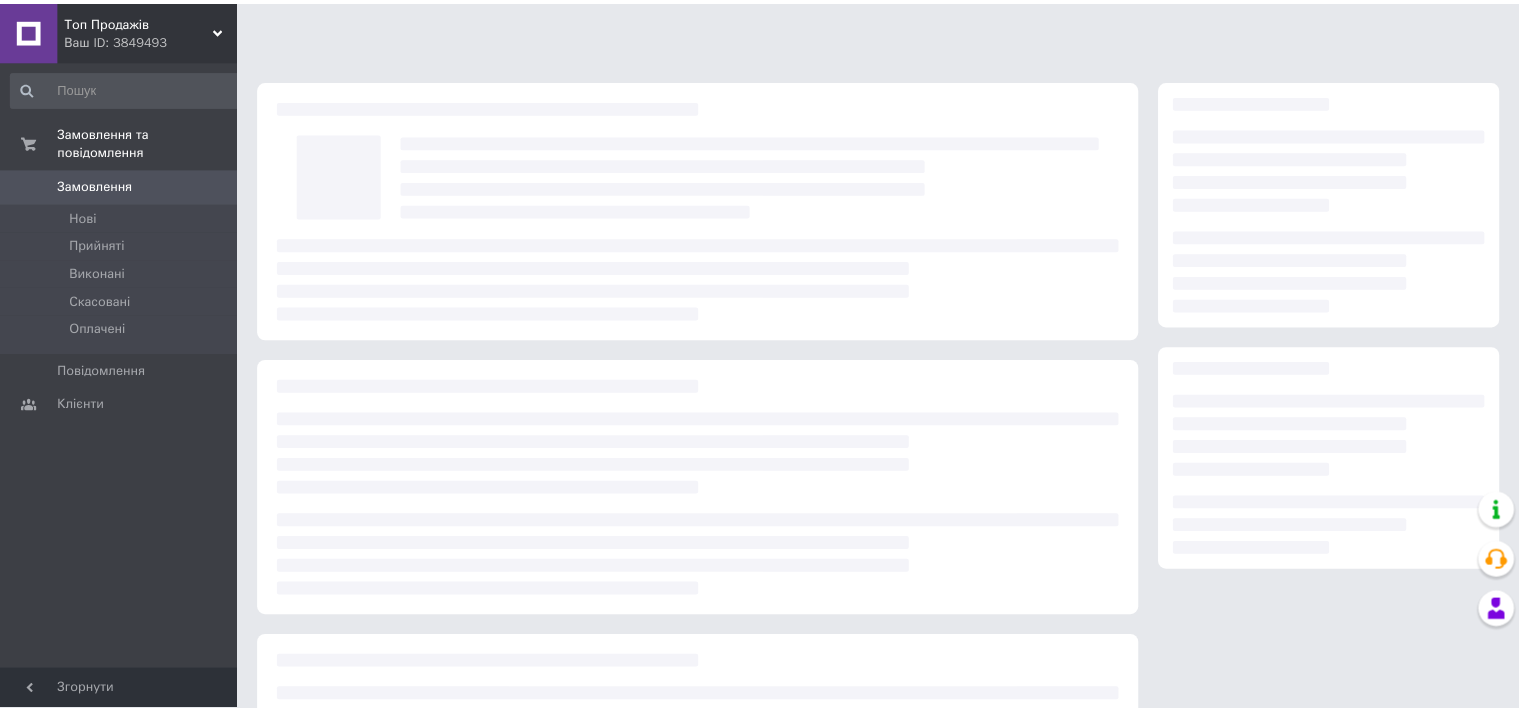 scroll, scrollTop: 0, scrollLeft: 0, axis: both 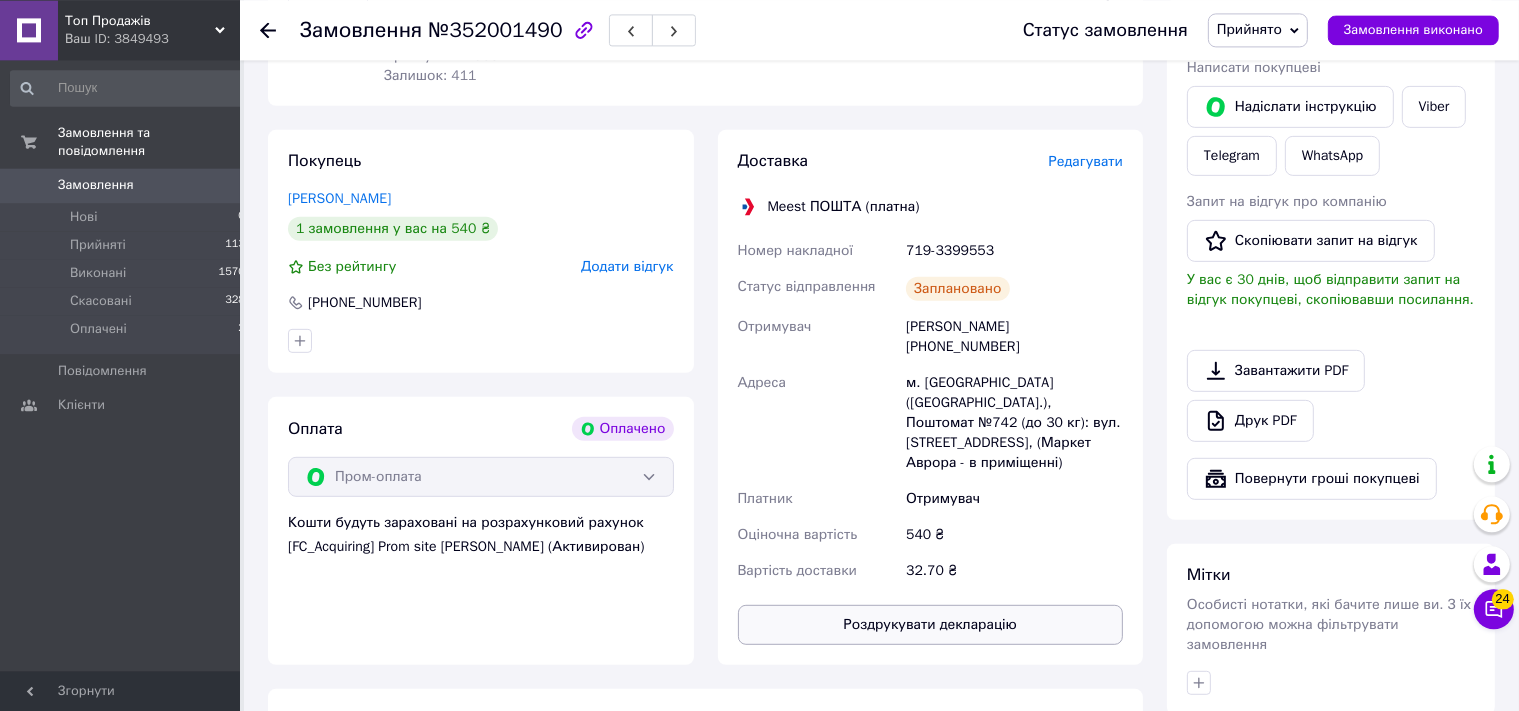 click on "Роздрукувати декларацію" at bounding box center [931, 624] 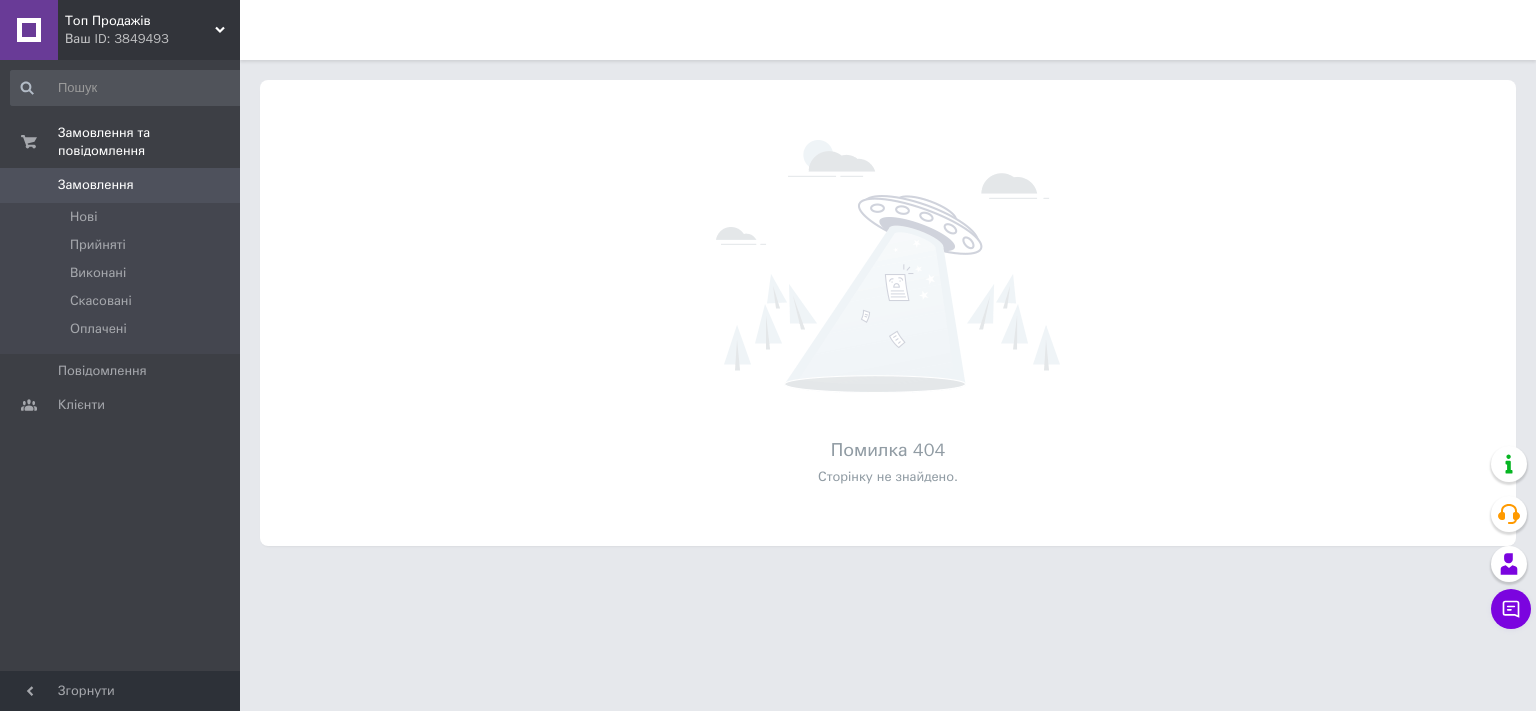 scroll, scrollTop: 0, scrollLeft: 0, axis: both 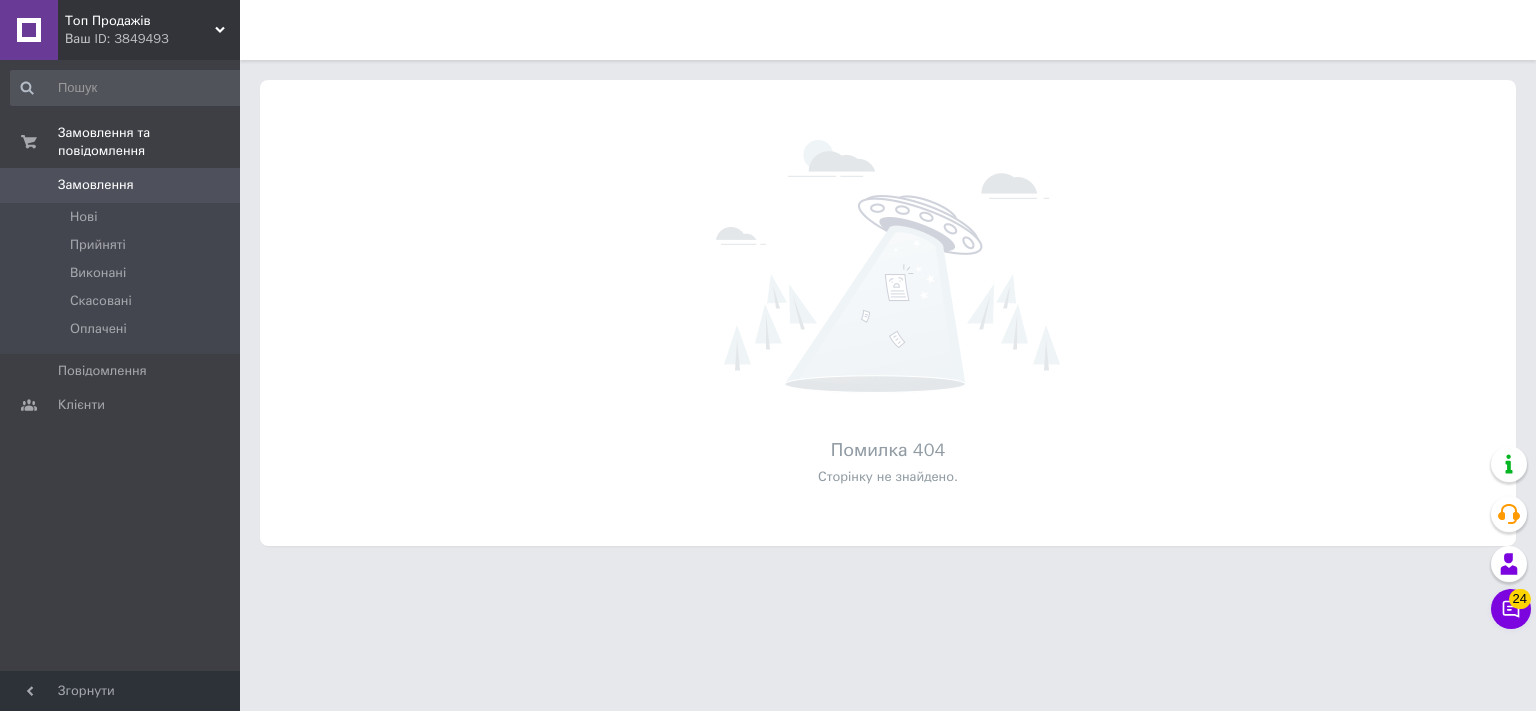 click on "Ваш ID: 3849493" at bounding box center (152, 39) 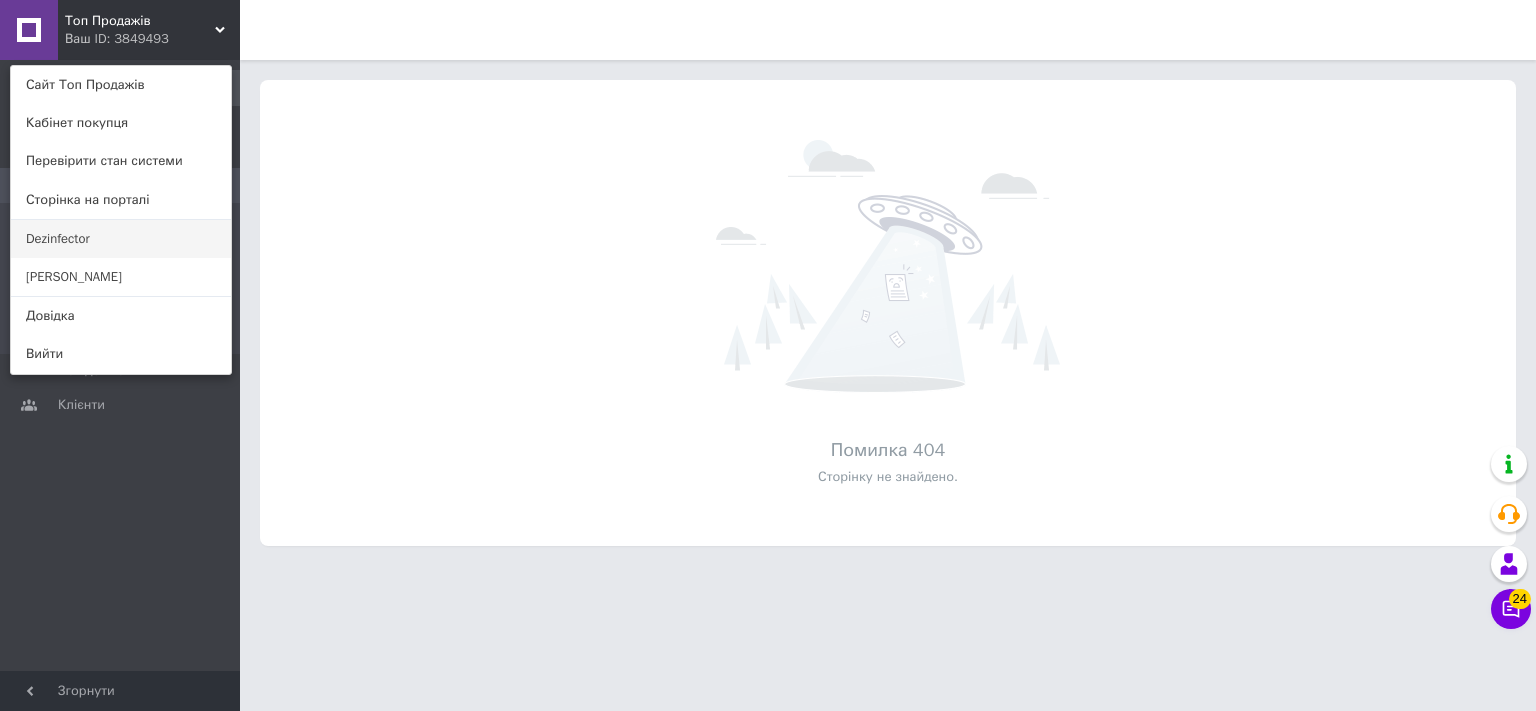 click on "Dezinfector" at bounding box center [121, 239] 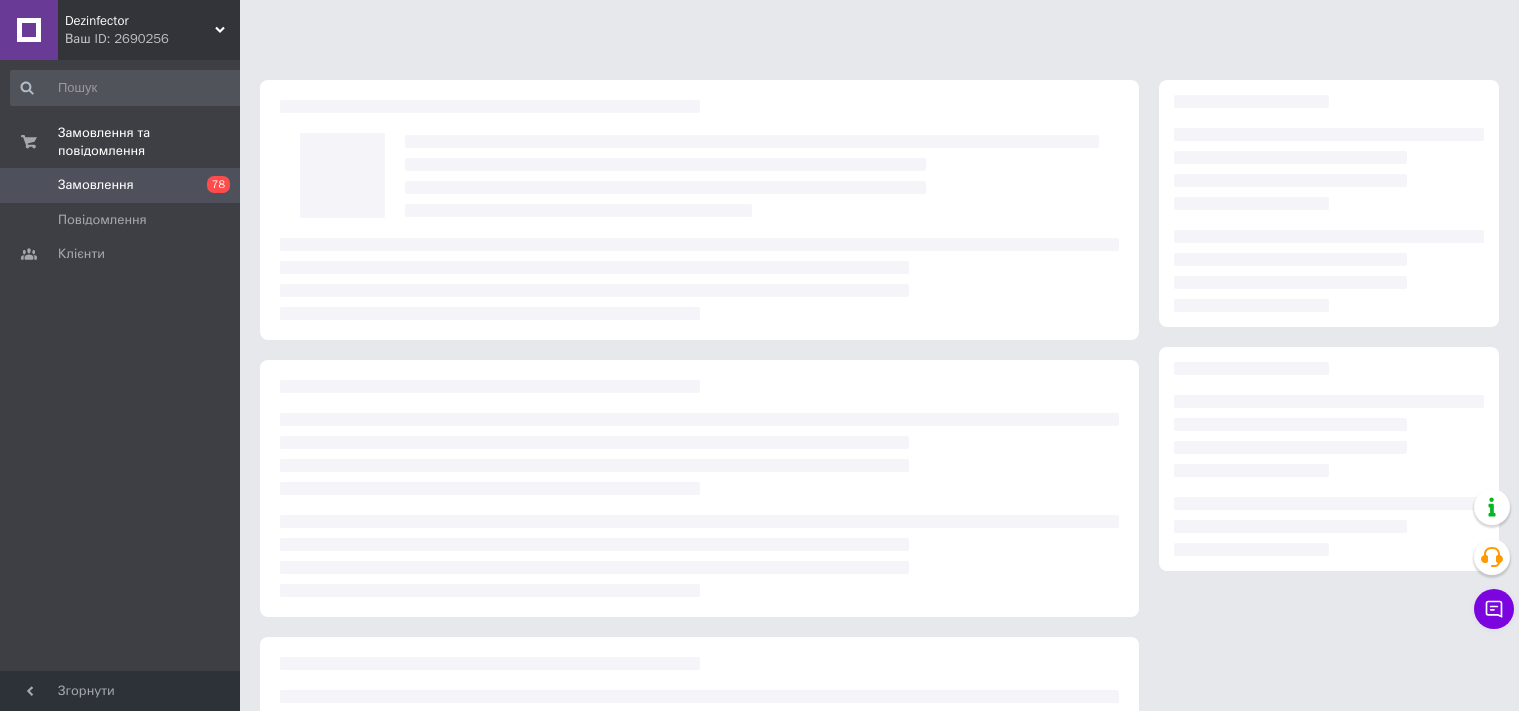 scroll, scrollTop: 0, scrollLeft: 0, axis: both 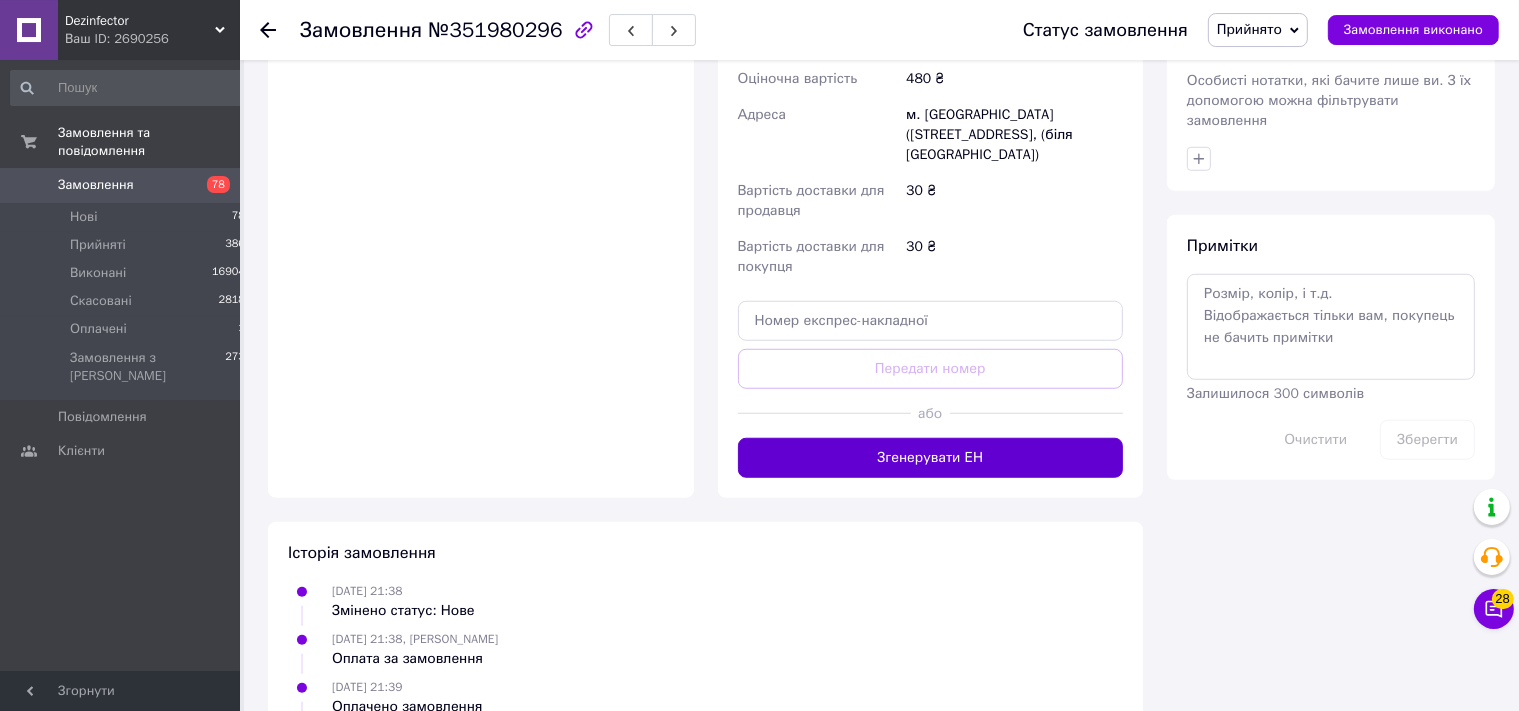 click on "Згенерувати ЕН" at bounding box center (931, 458) 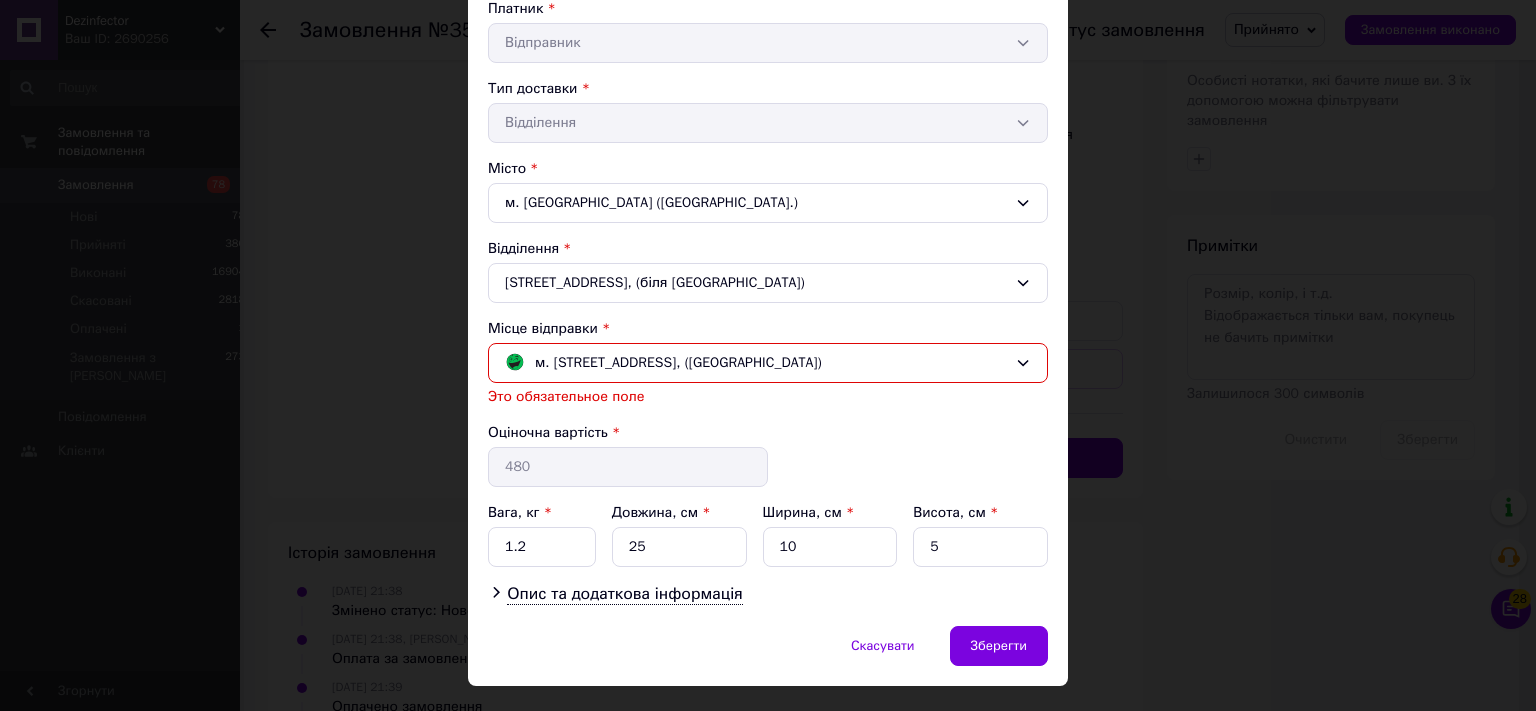 scroll, scrollTop: 432, scrollLeft: 0, axis: vertical 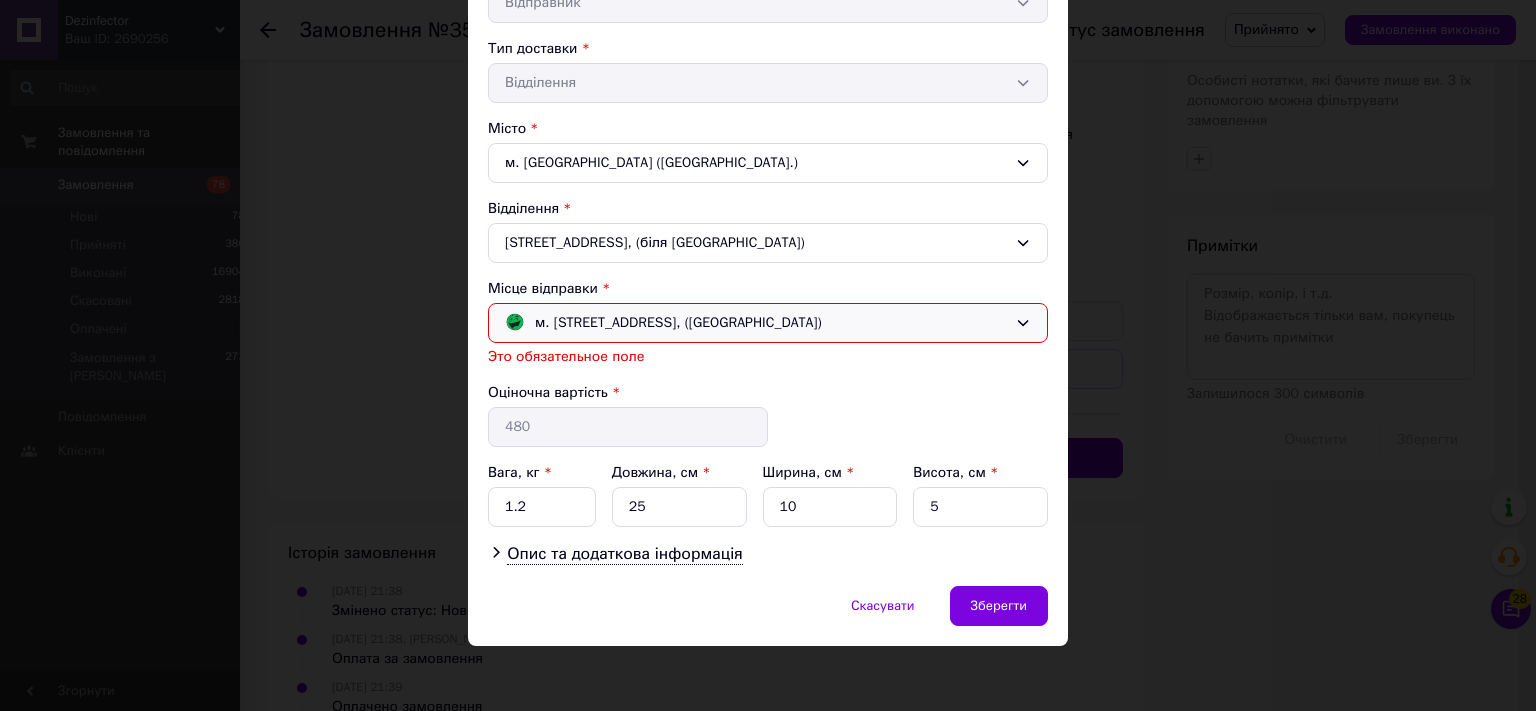 click on "м. [STREET_ADDRESS], ([GEOGRAPHIC_DATA])" at bounding box center (678, 323) 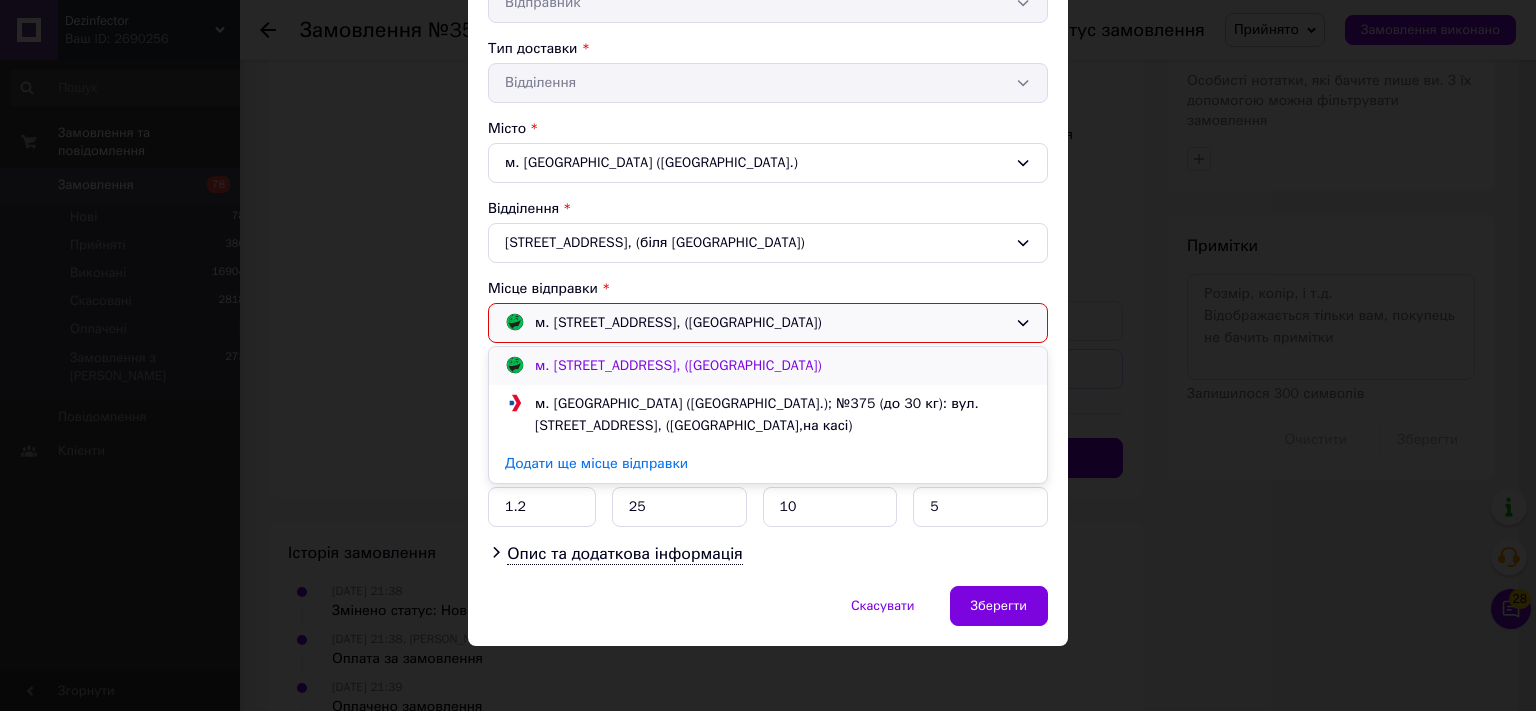 click on "м. [STREET_ADDRESS], ([GEOGRAPHIC_DATA])" at bounding box center (678, 365) 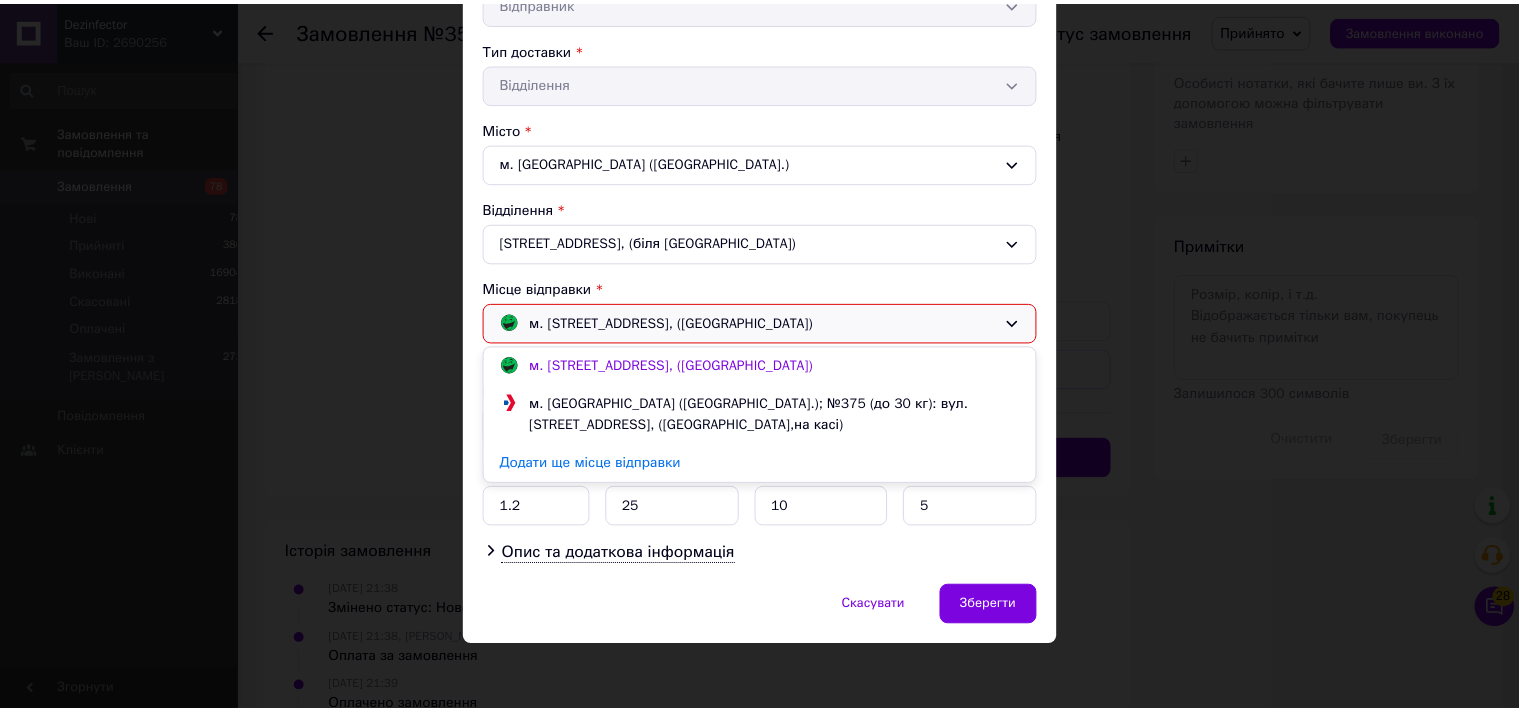 scroll, scrollTop: 408, scrollLeft: 0, axis: vertical 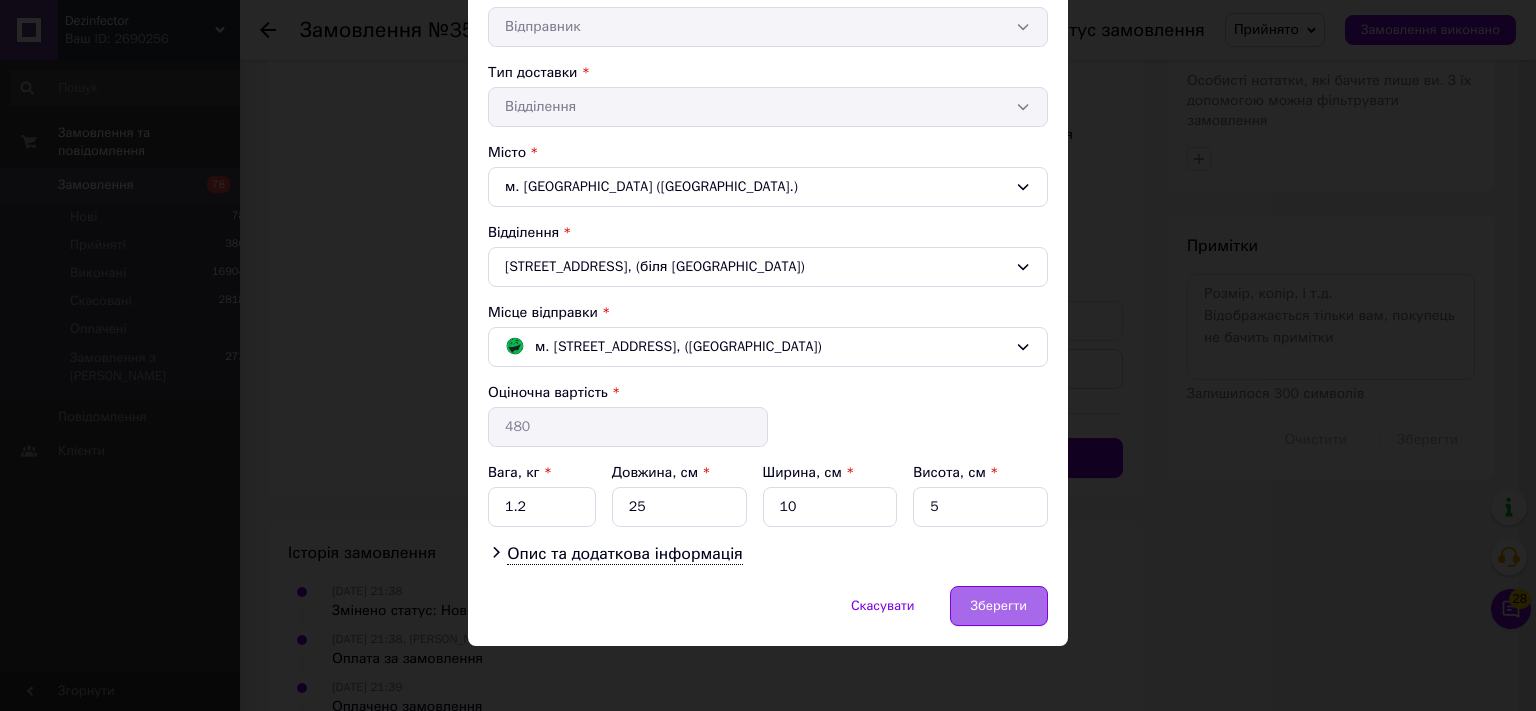 click on "Зберегти" at bounding box center (999, 606) 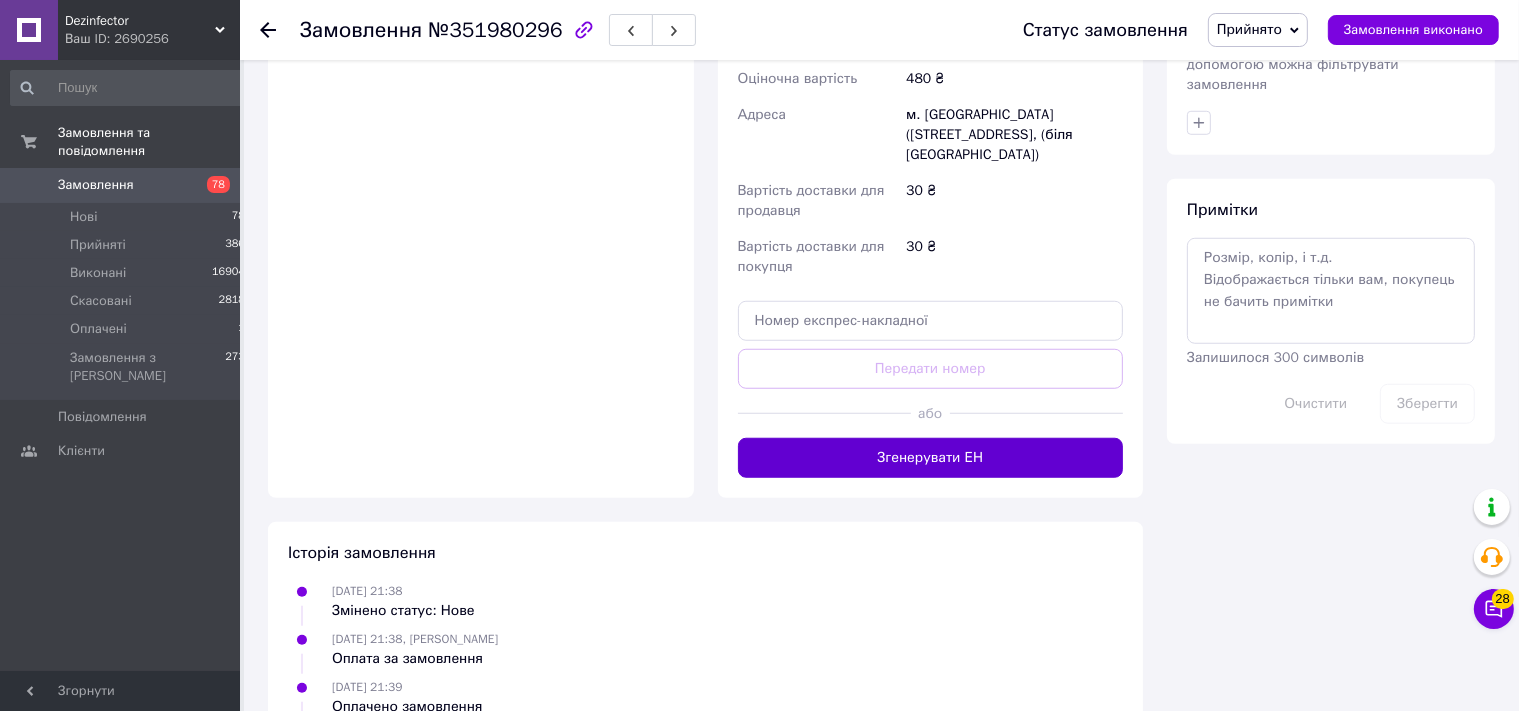 click on "Згенерувати ЕН" at bounding box center (931, 458) 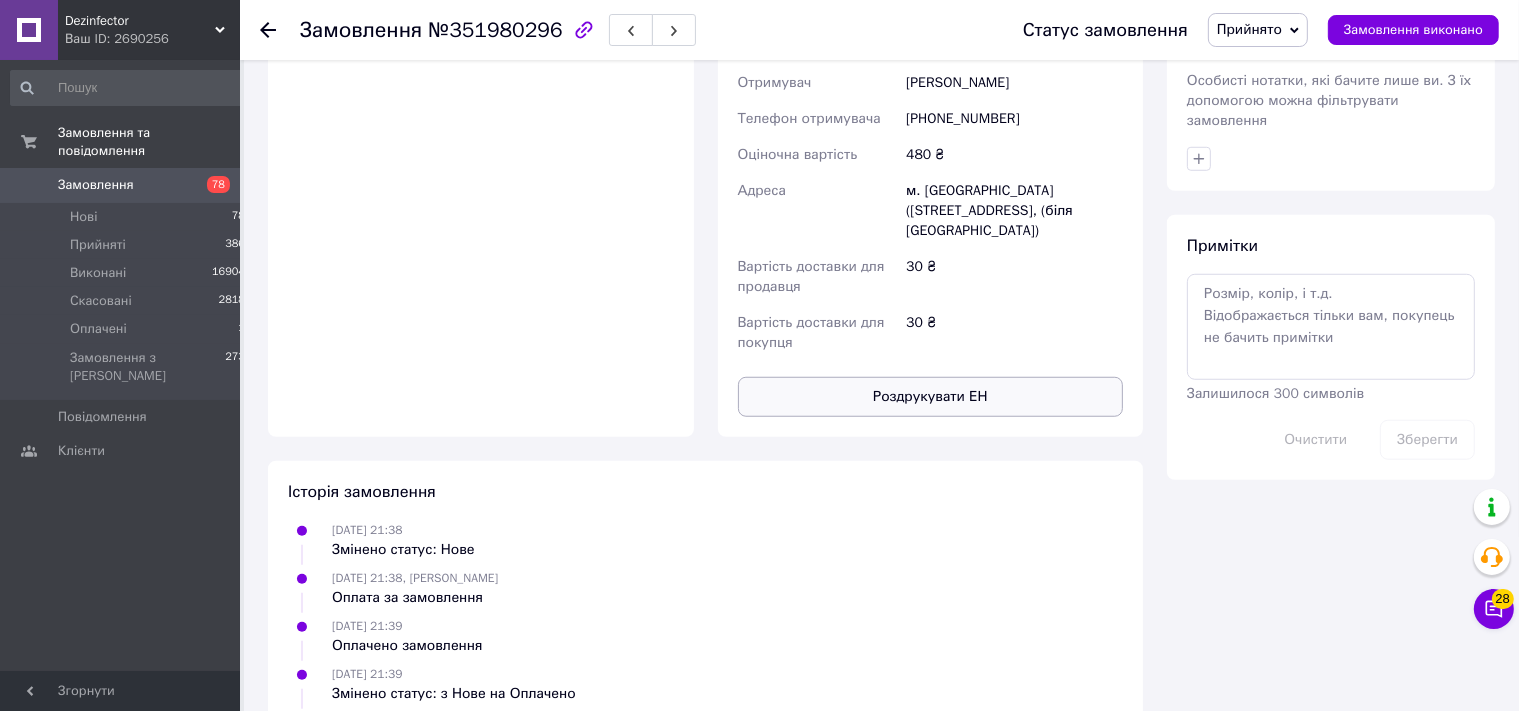 click on "Роздрукувати ЕН" at bounding box center [931, 397] 